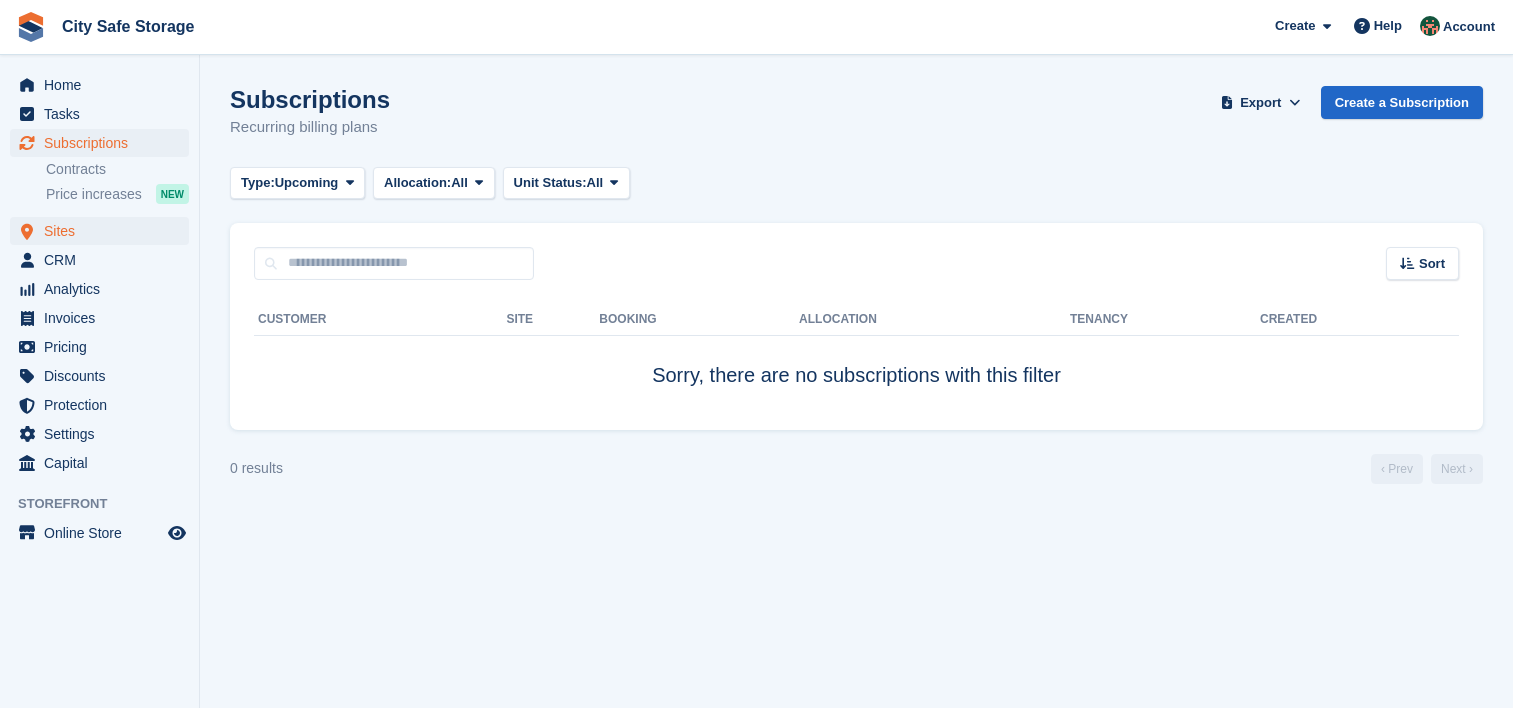 scroll, scrollTop: 0, scrollLeft: 0, axis: both 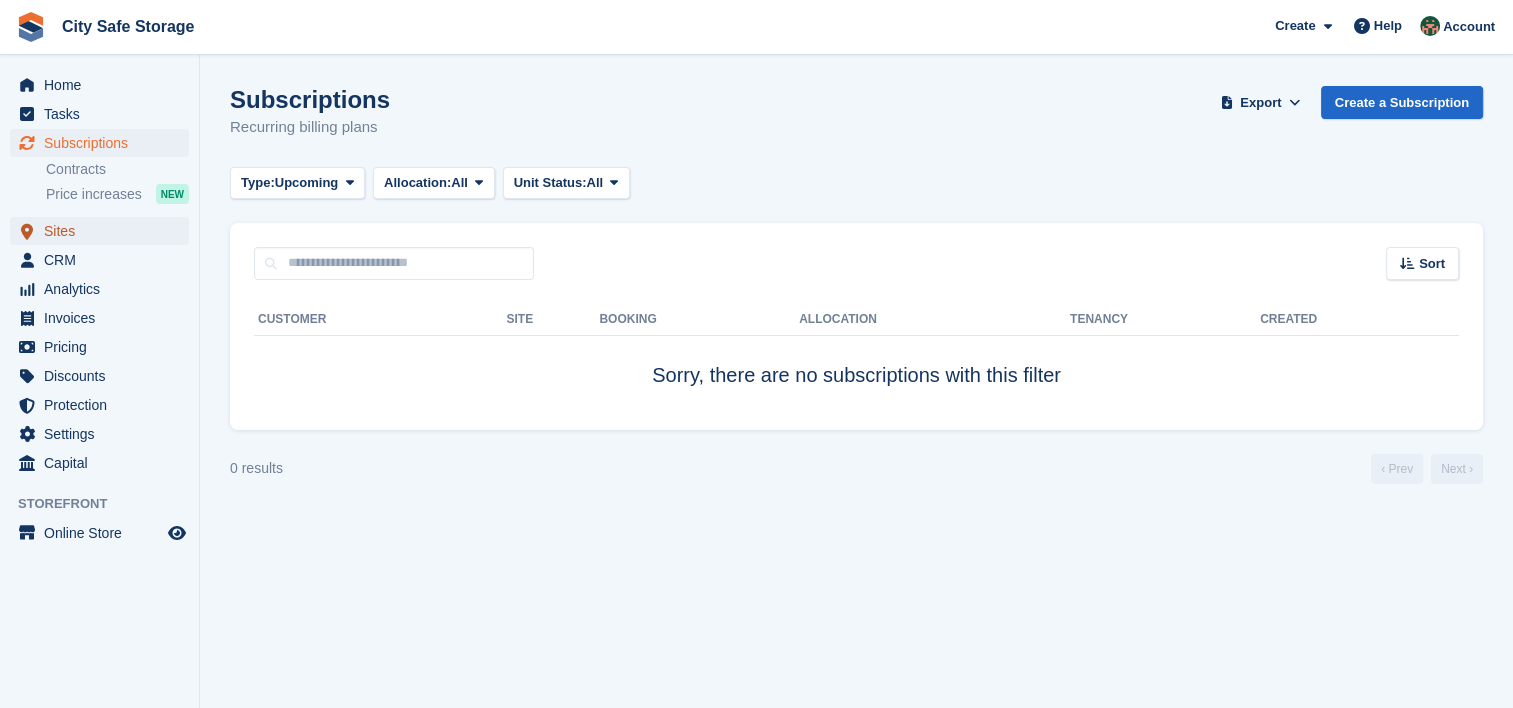 click on "Sites" at bounding box center (104, 231) 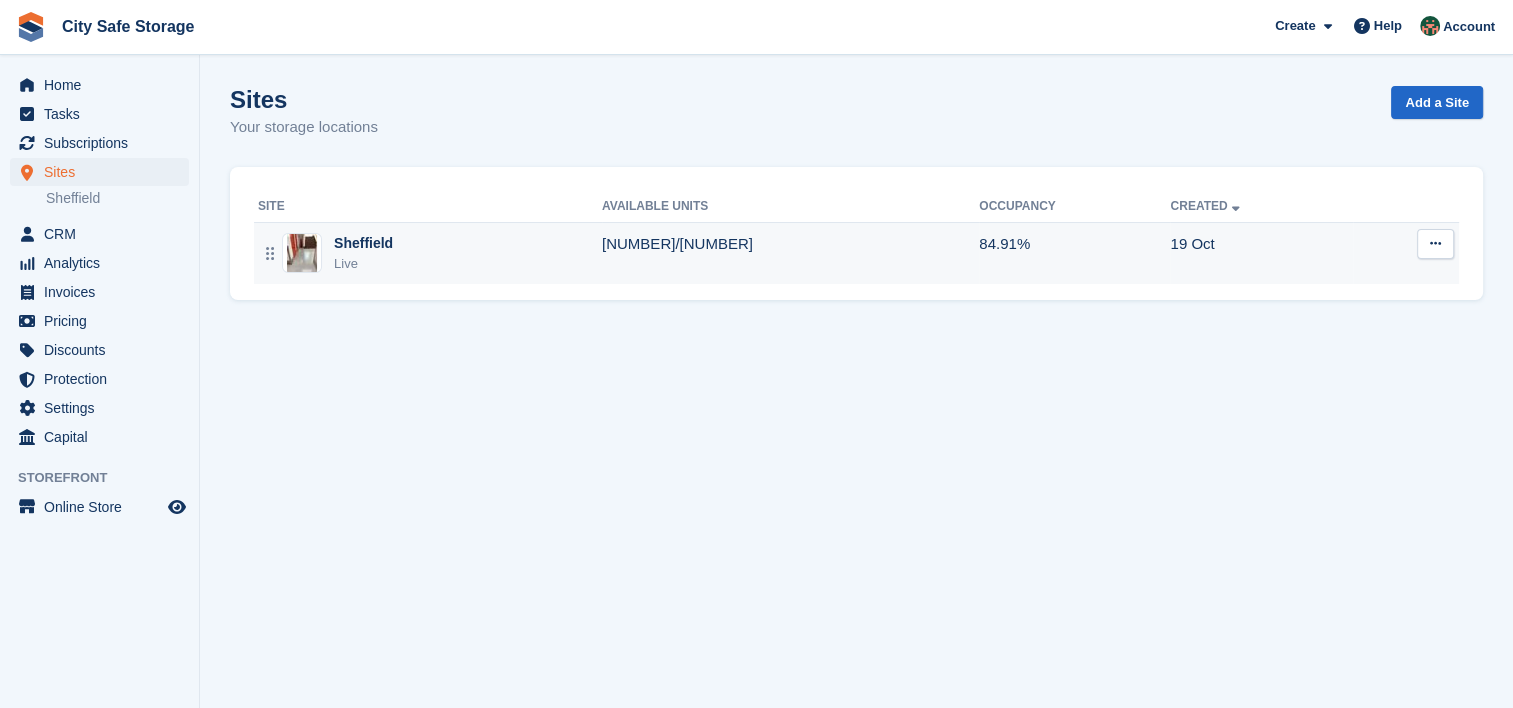 click on "Sheffield
Live" at bounding box center (430, 253) 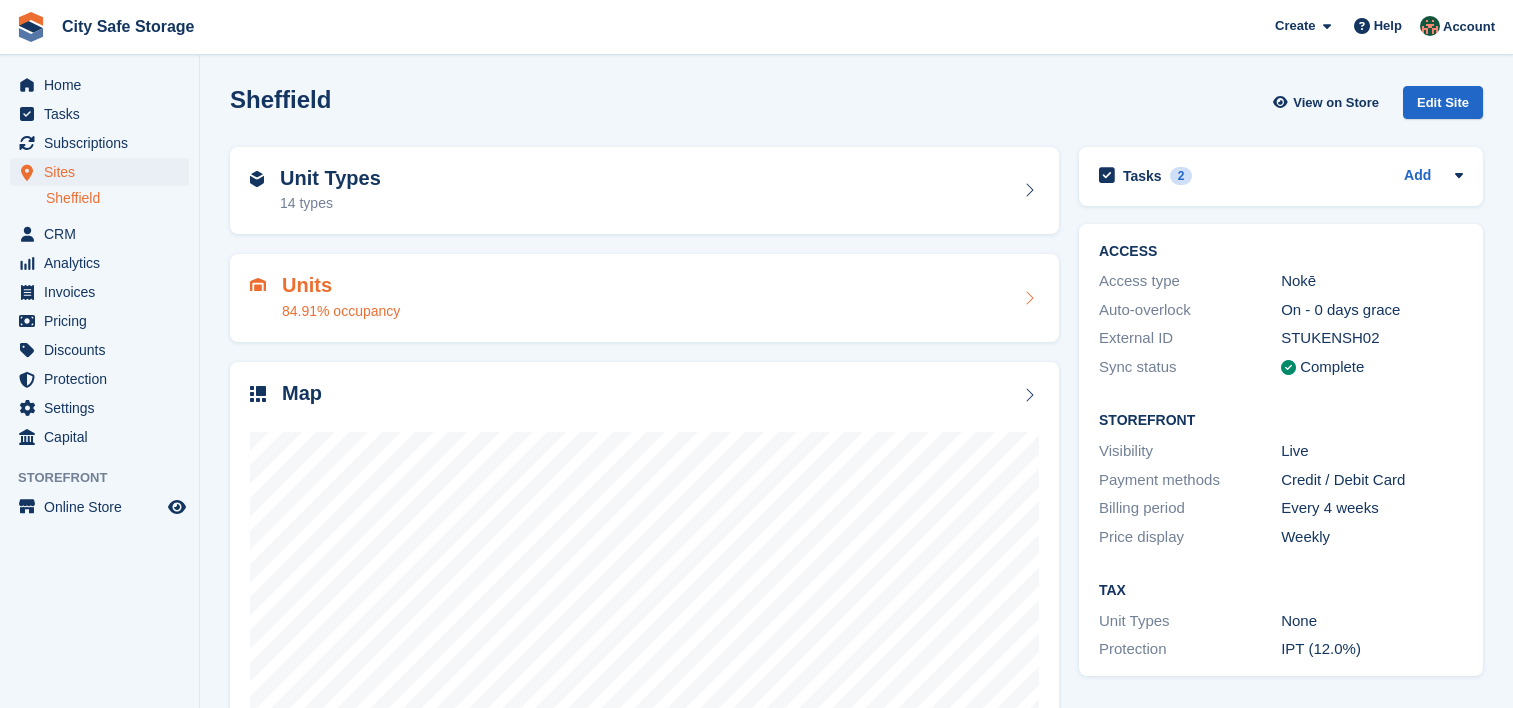 scroll, scrollTop: 0, scrollLeft: 0, axis: both 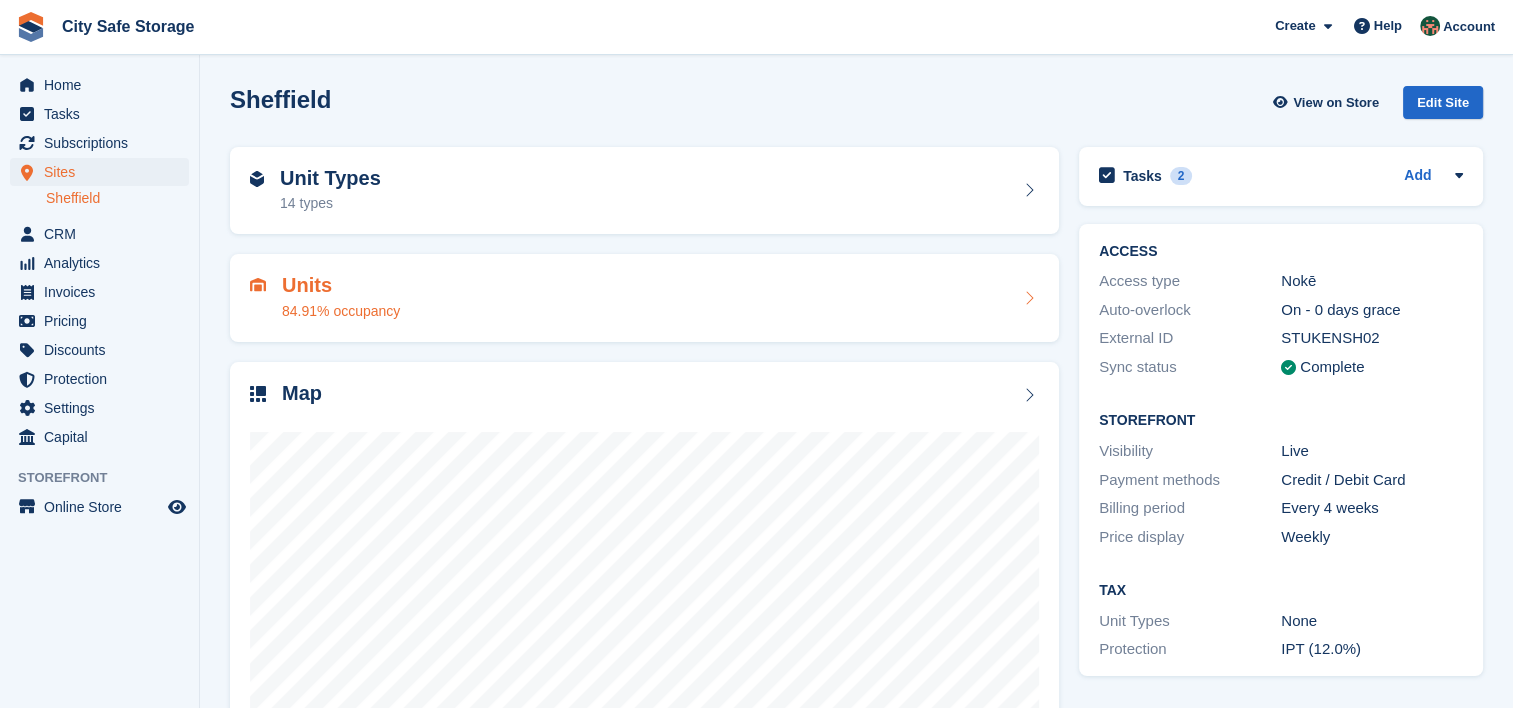 click on "Units
84.91% occupancy" at bounding box center (644, 298) 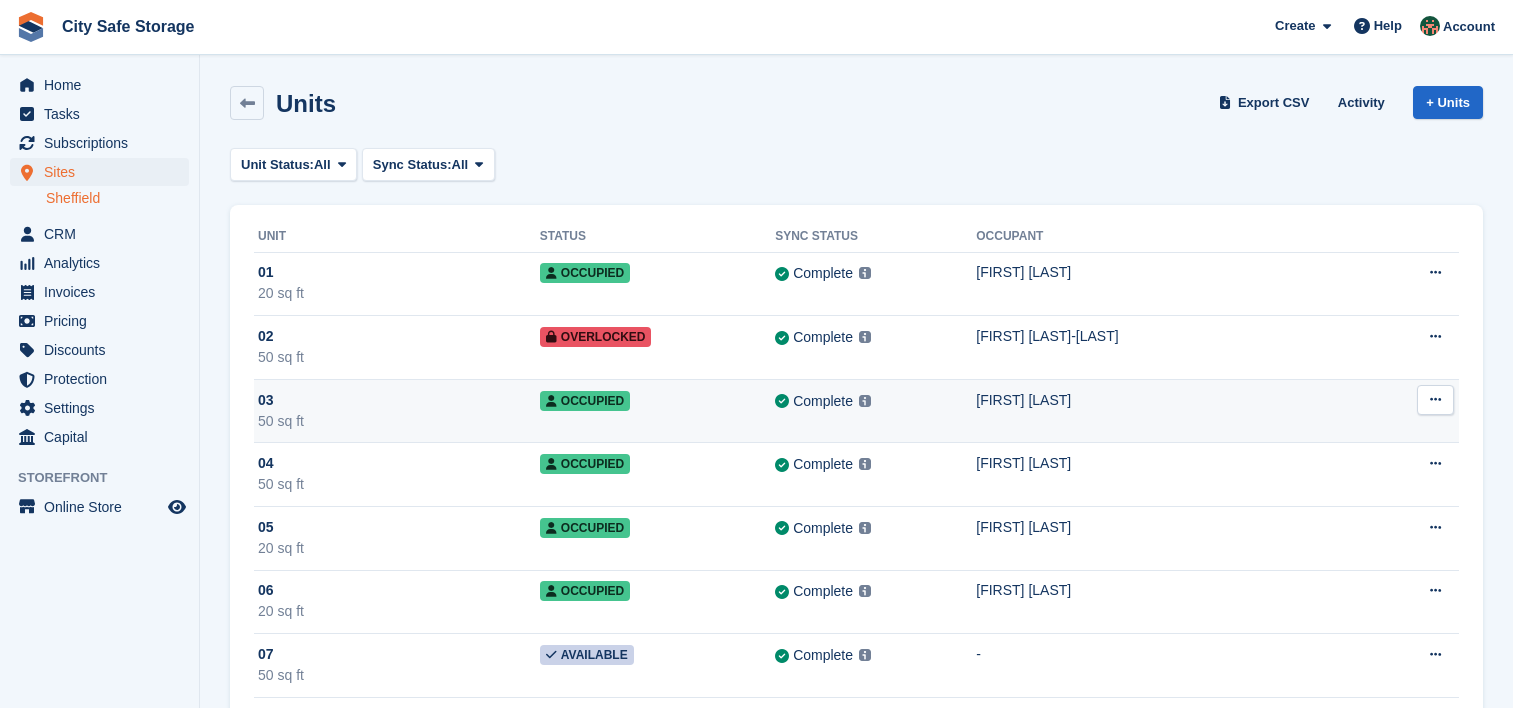 scroll, scrollTop: 0, scrollLeft: 0, axis: both 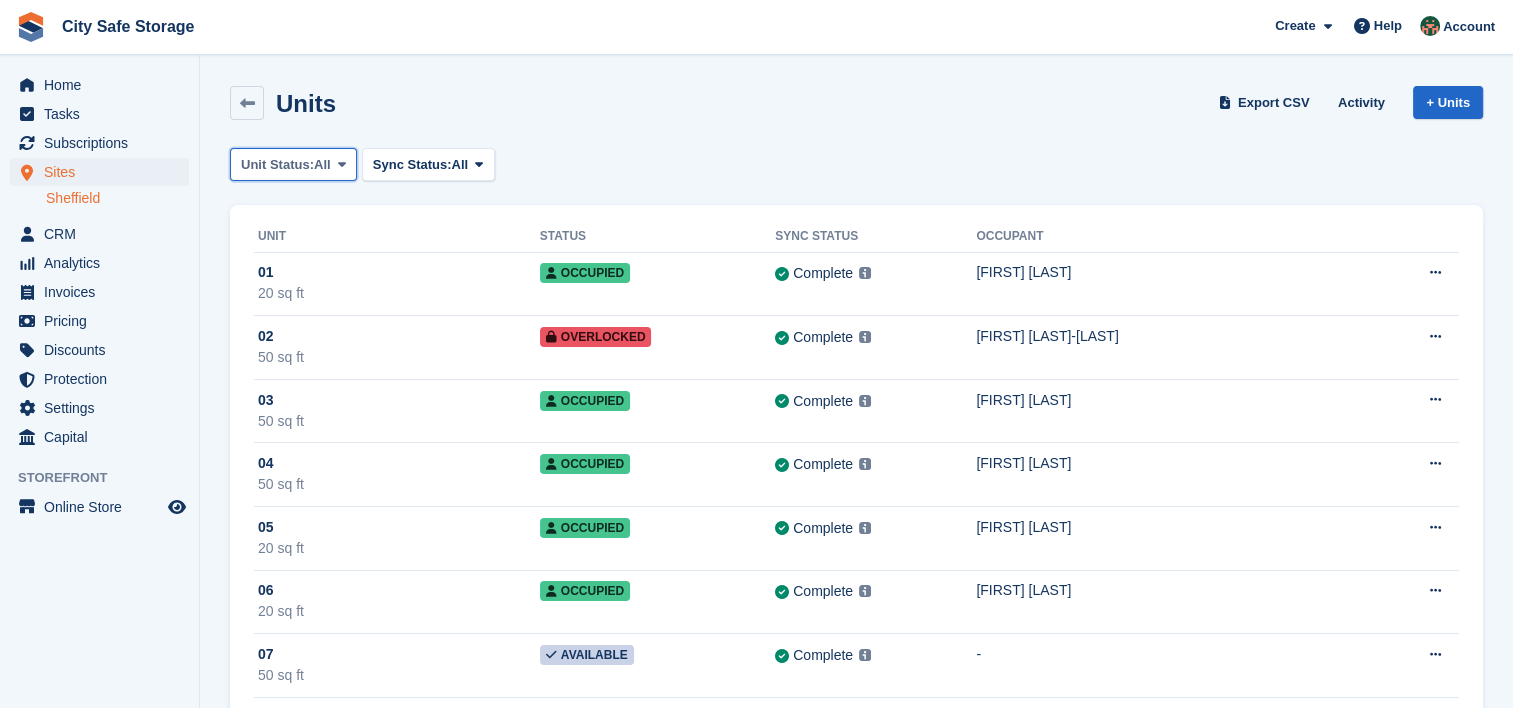 click on "All" at bounding box center (322, 165) 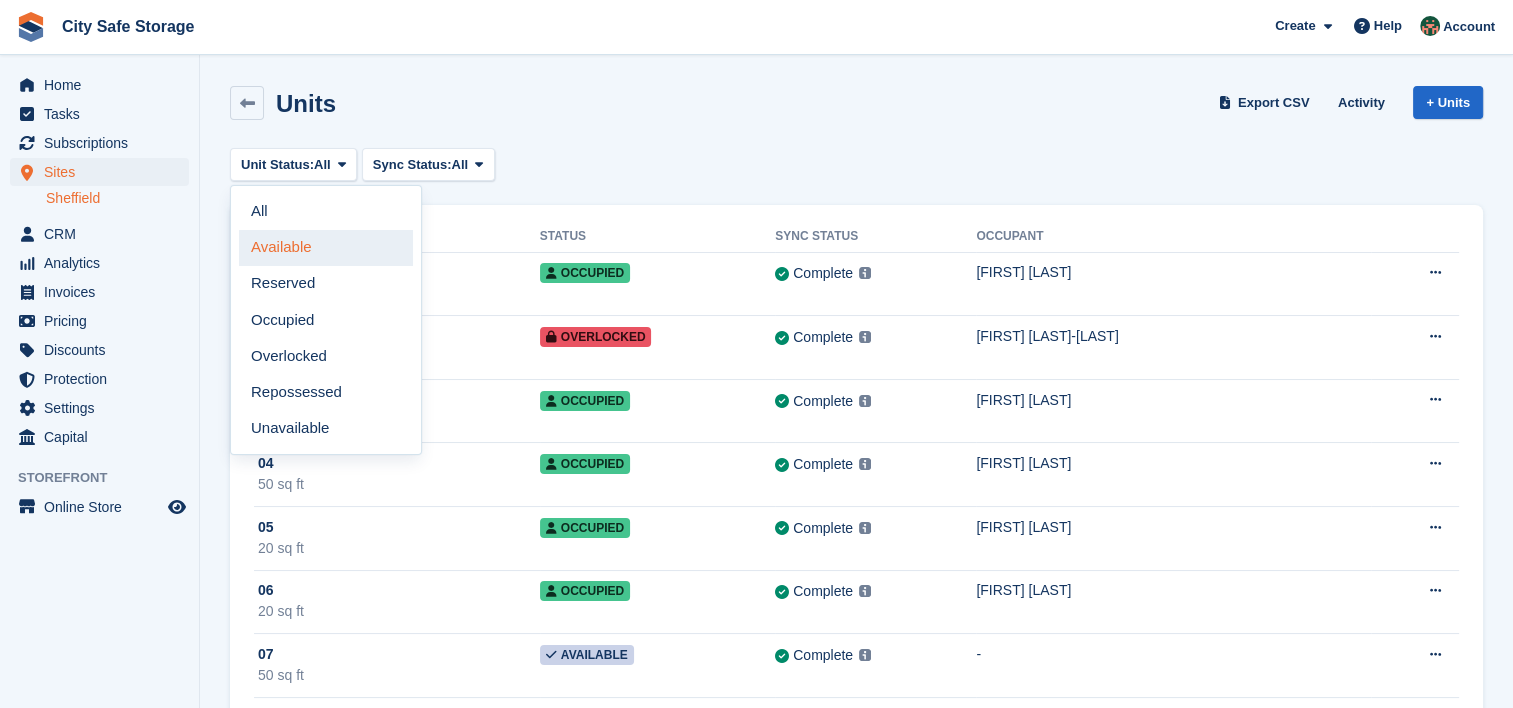 click on "Available" at bounding box center (326, 248) 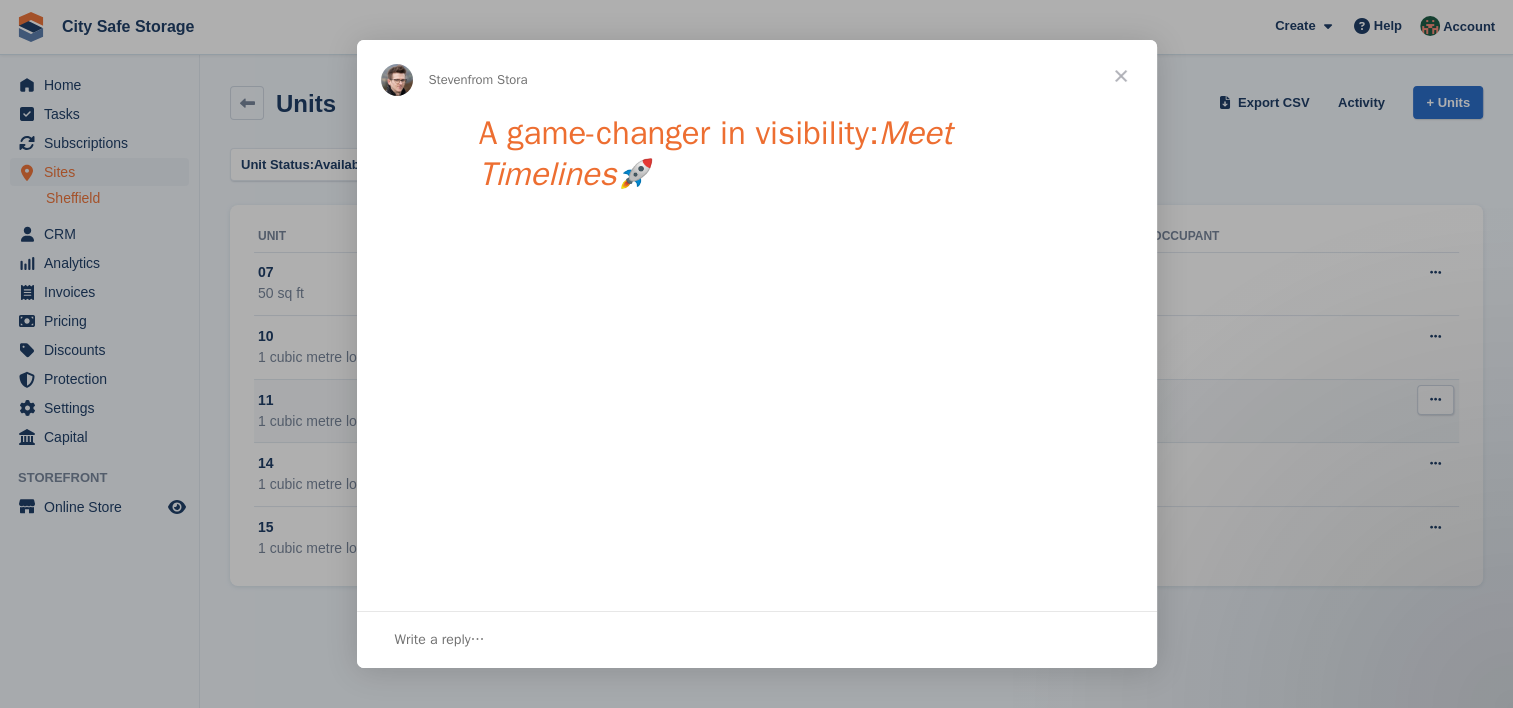 scroll, scrollTop: 0, scrollLeft: 0, axis: both 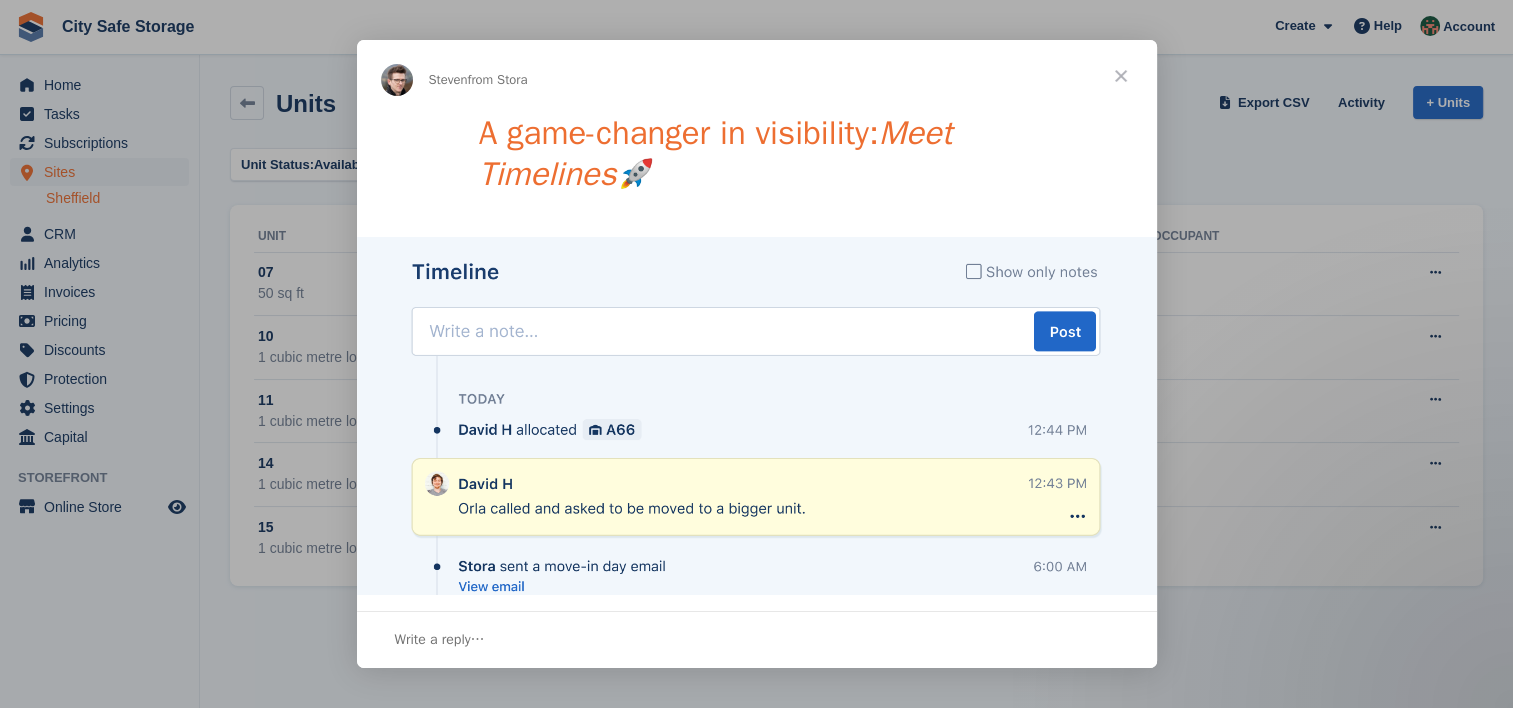 click at bounding box center [756, 354] 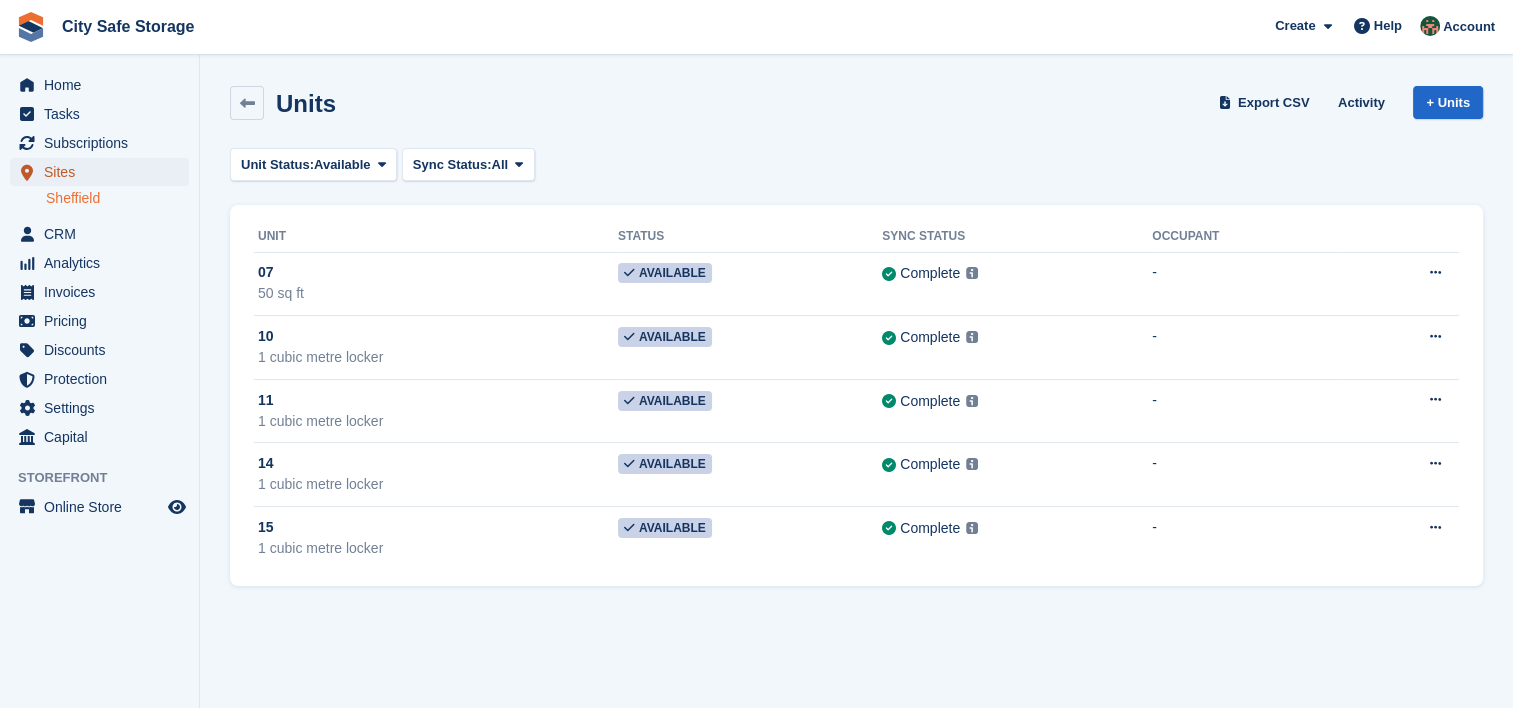 click on "Sites" at bounding box center (104, 172) 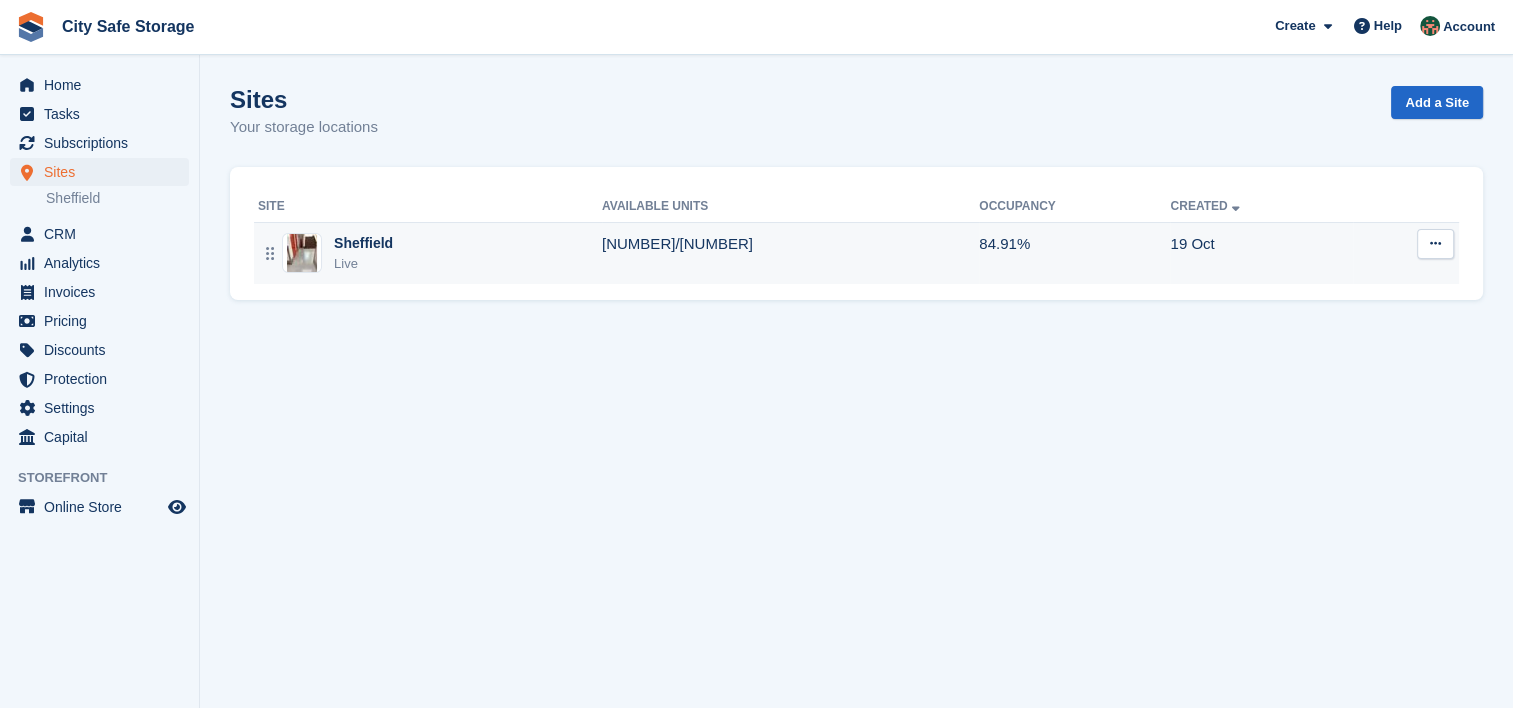click on "Sheffield
Live" at bounding box center [428, 253] 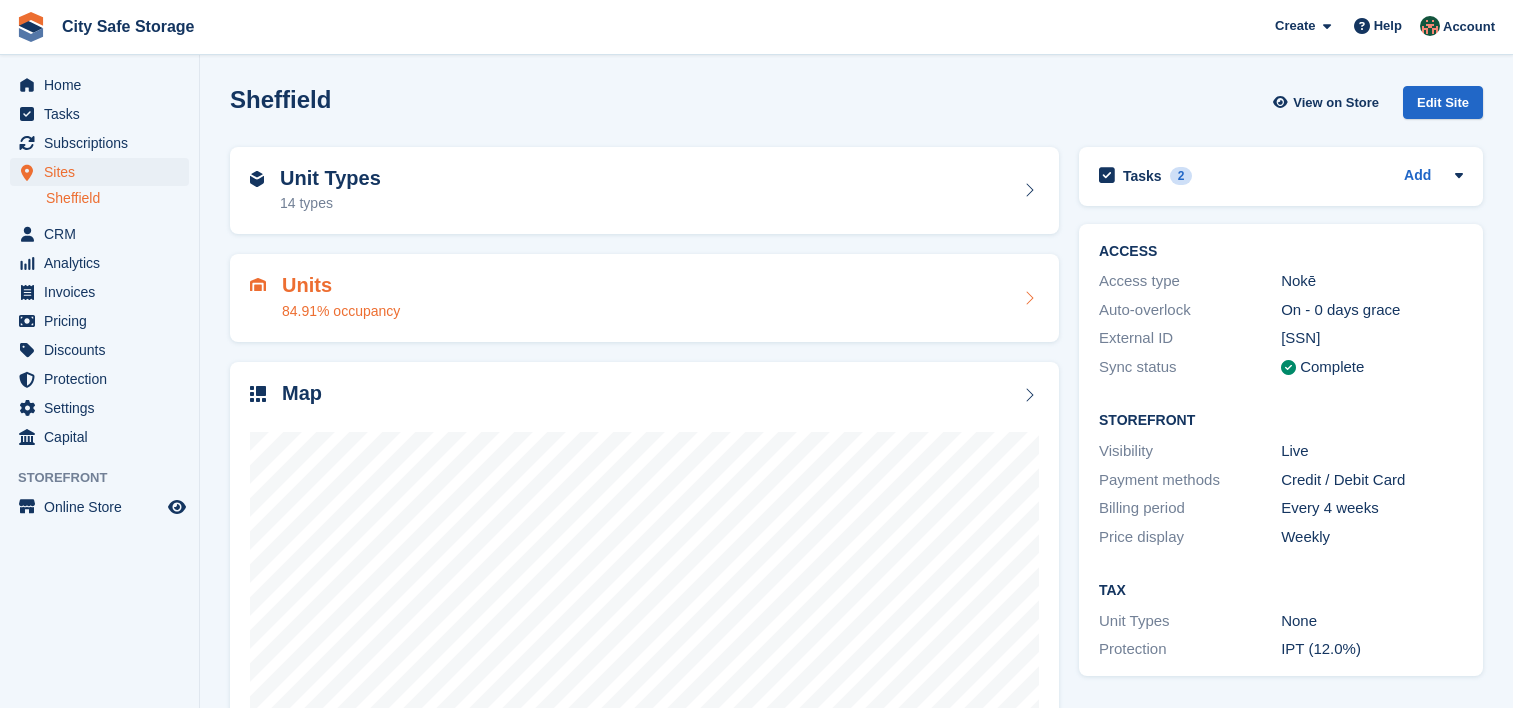 scroll, scrollTop: 0, scrollLeft: 0, axis: both 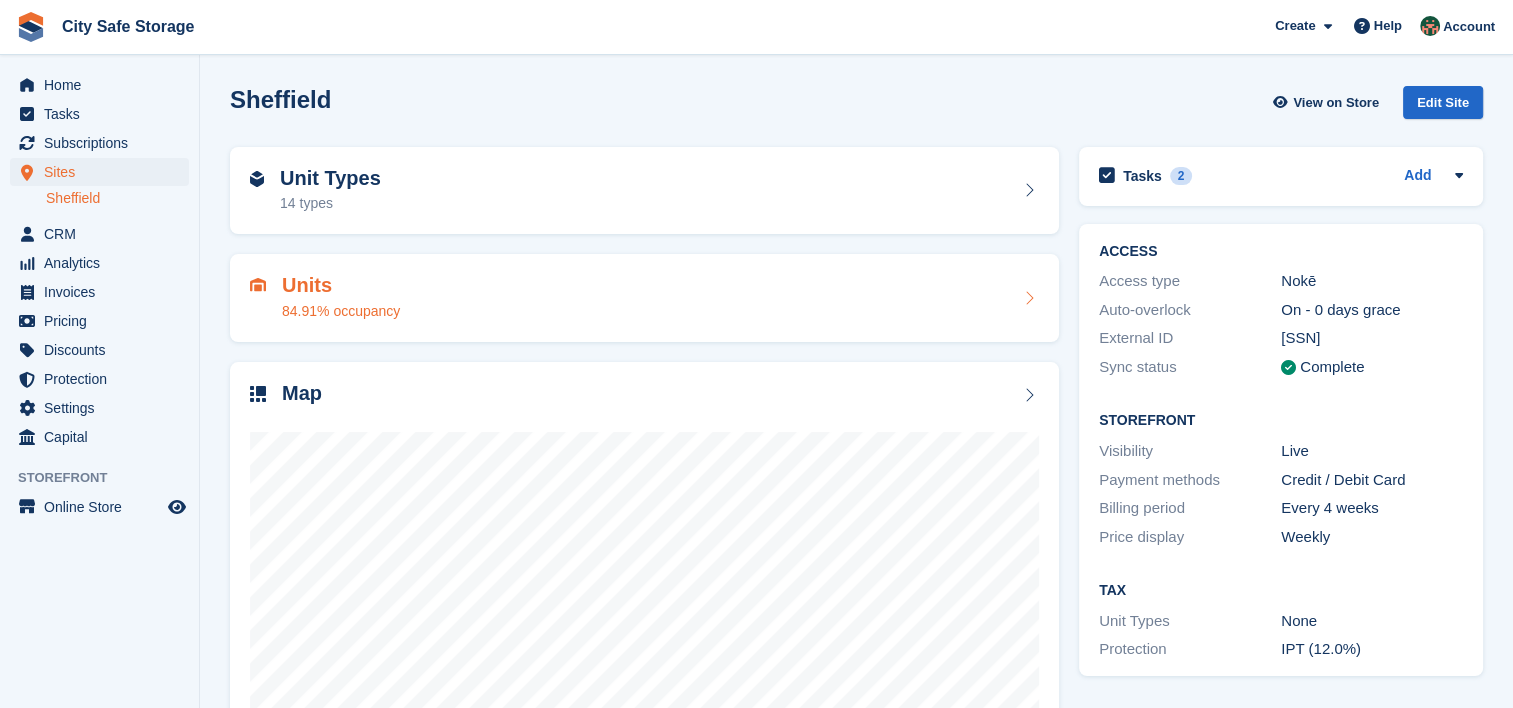 click on "84.91% occupancy" at bounding box center [341, 311] 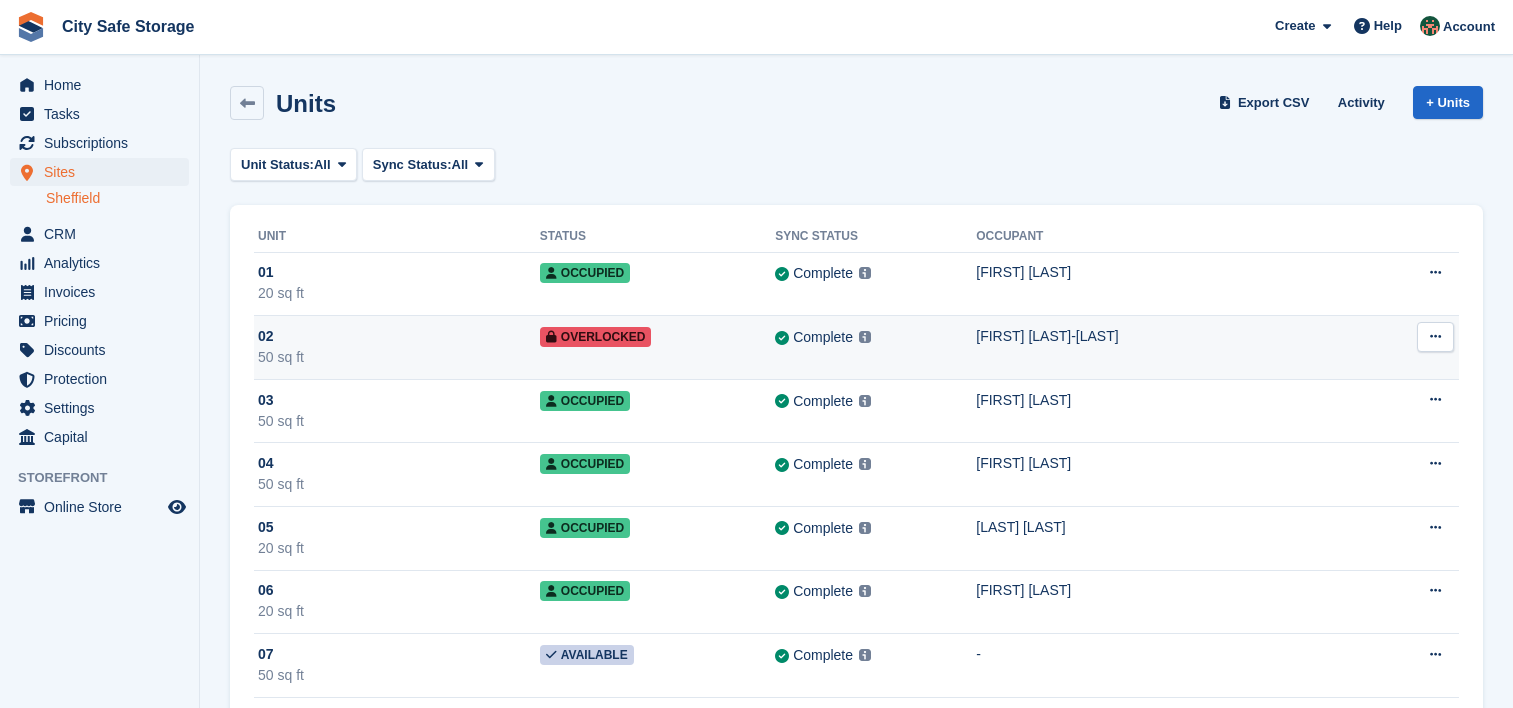 scroll, scrollTop: 0, scrollLeft: 0, axis: both 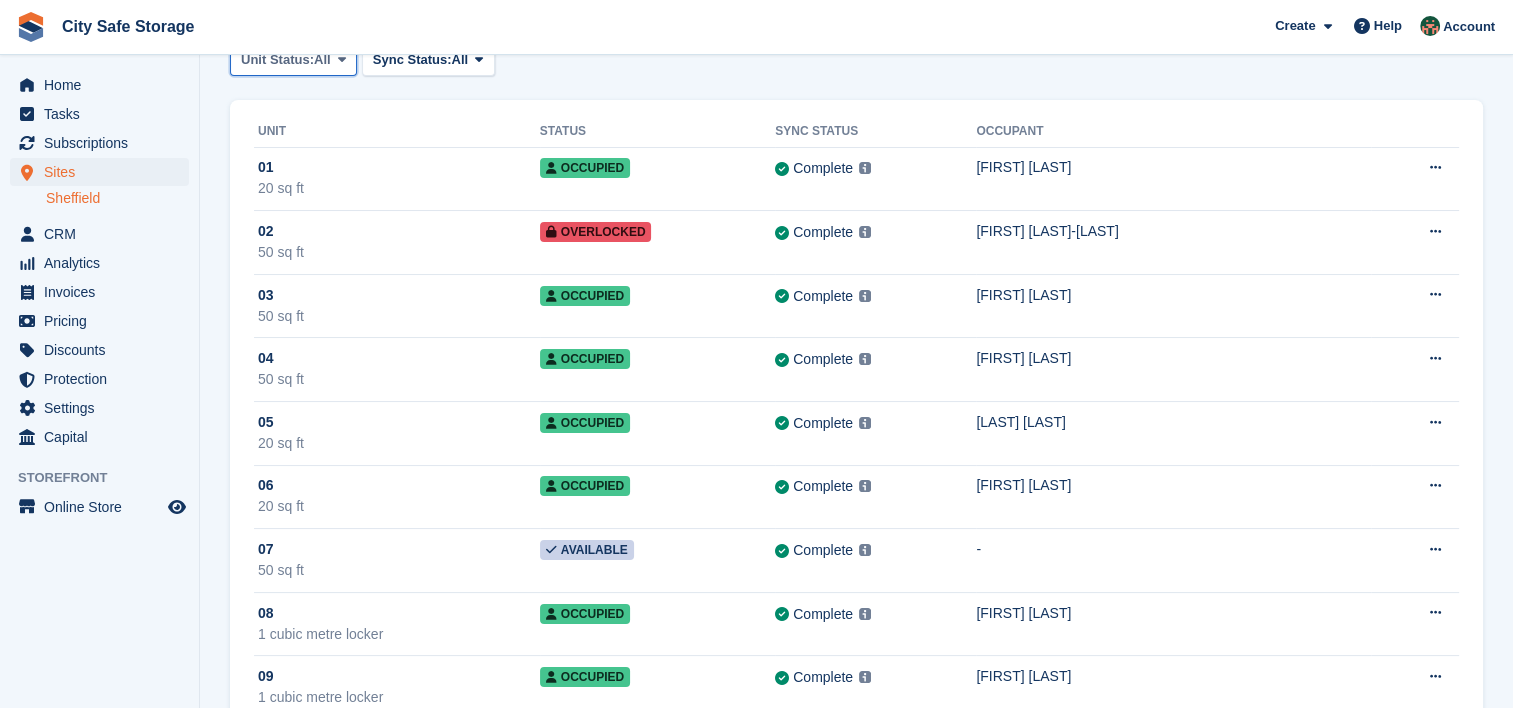 click at bounding box center (342, 59) 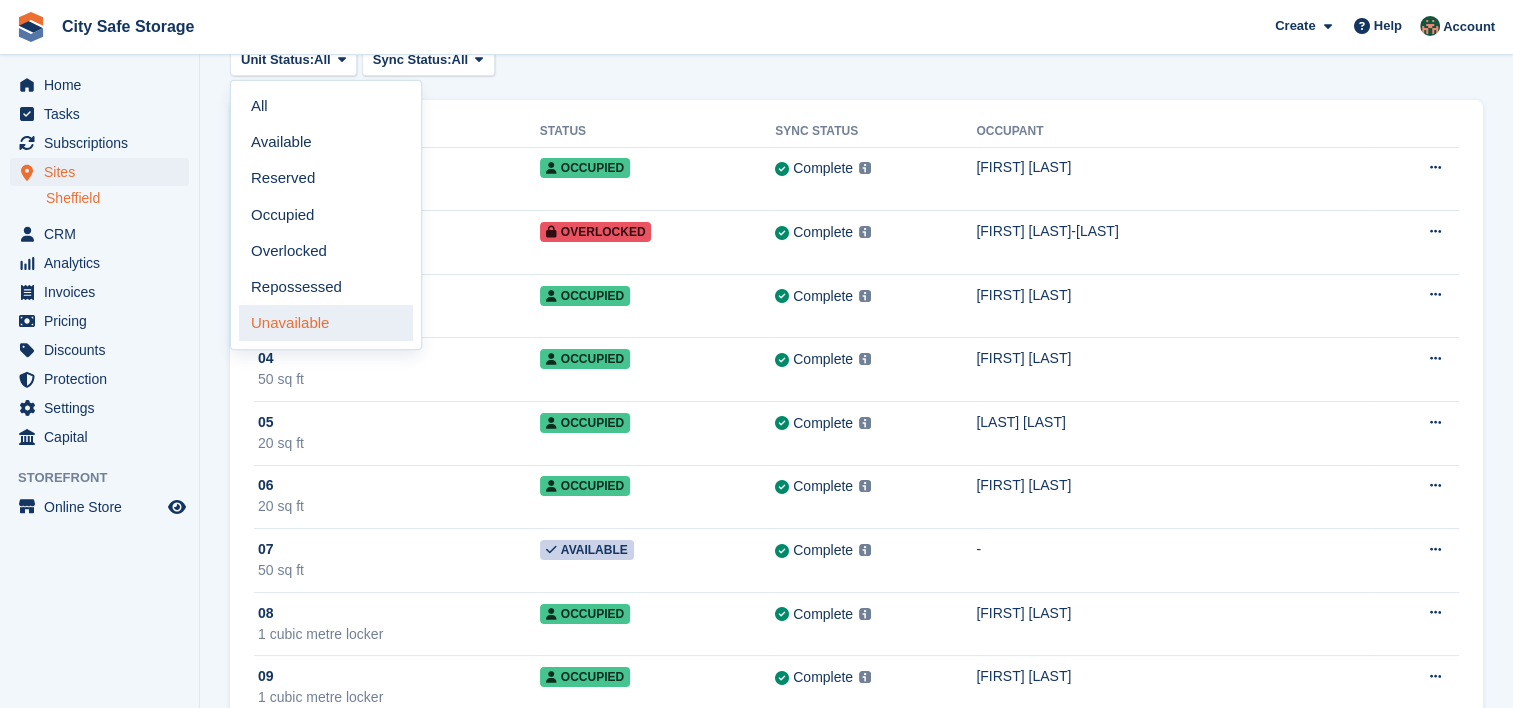 click on "Unavailable" at bounding box center (326, 323) 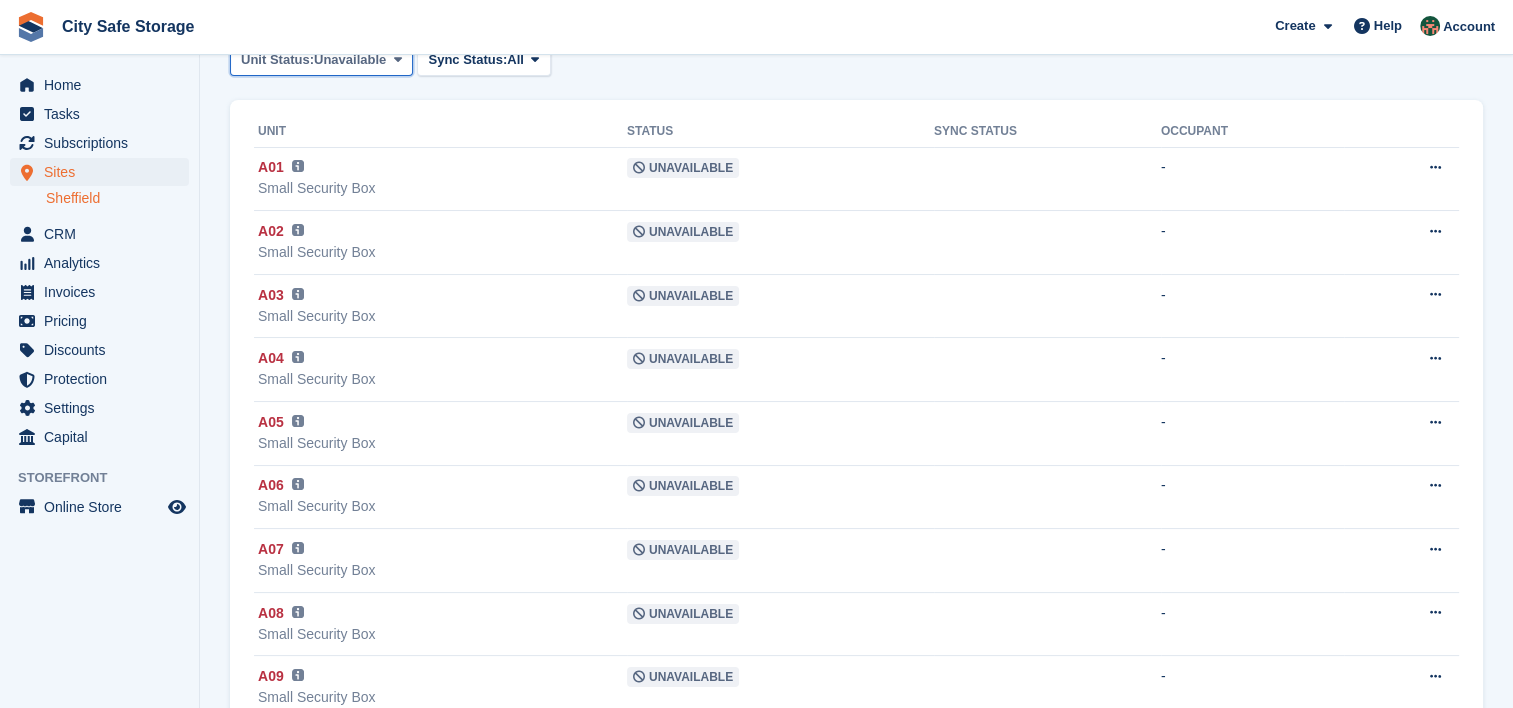 click on "Unit Status:
Unavailable" at bounding box center (321, 59) 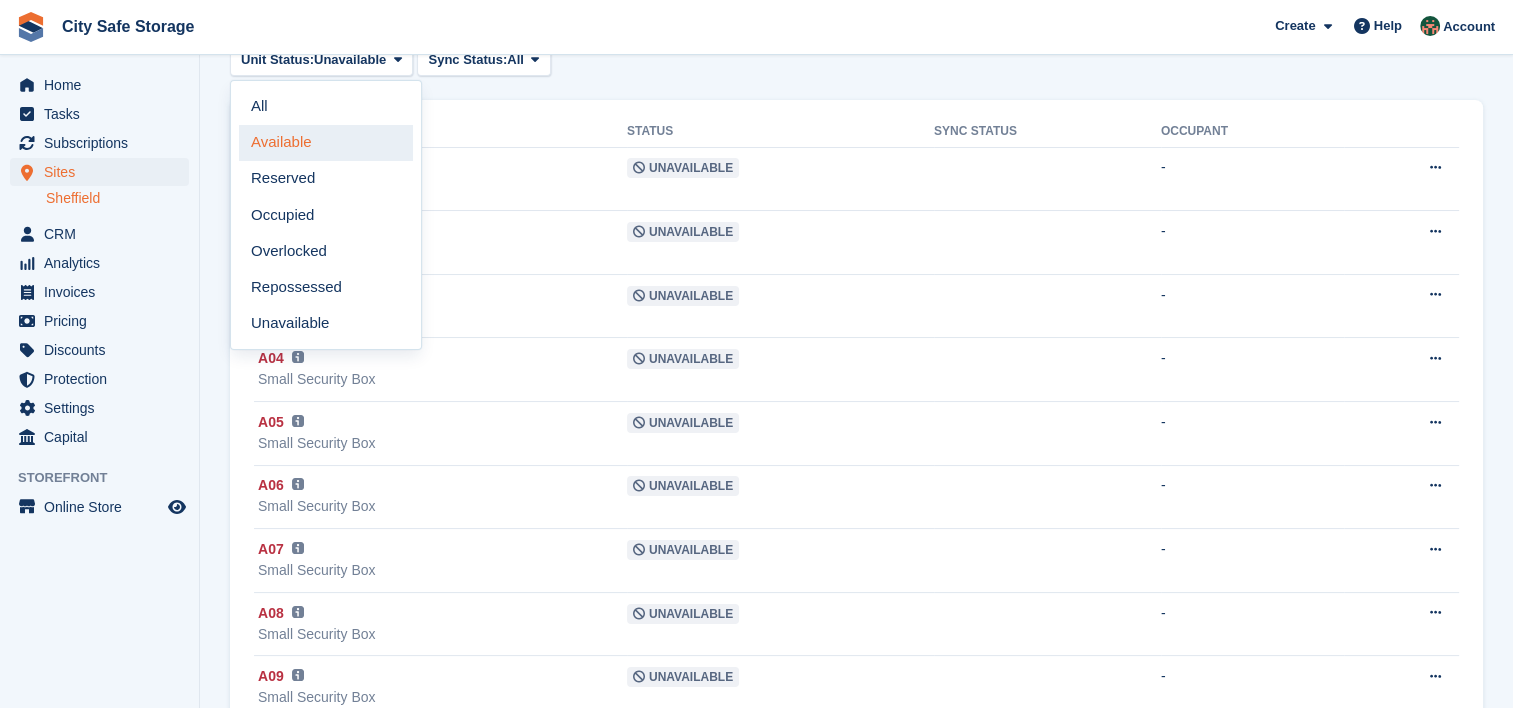 click on "Available" at bounding box center [326, 143] 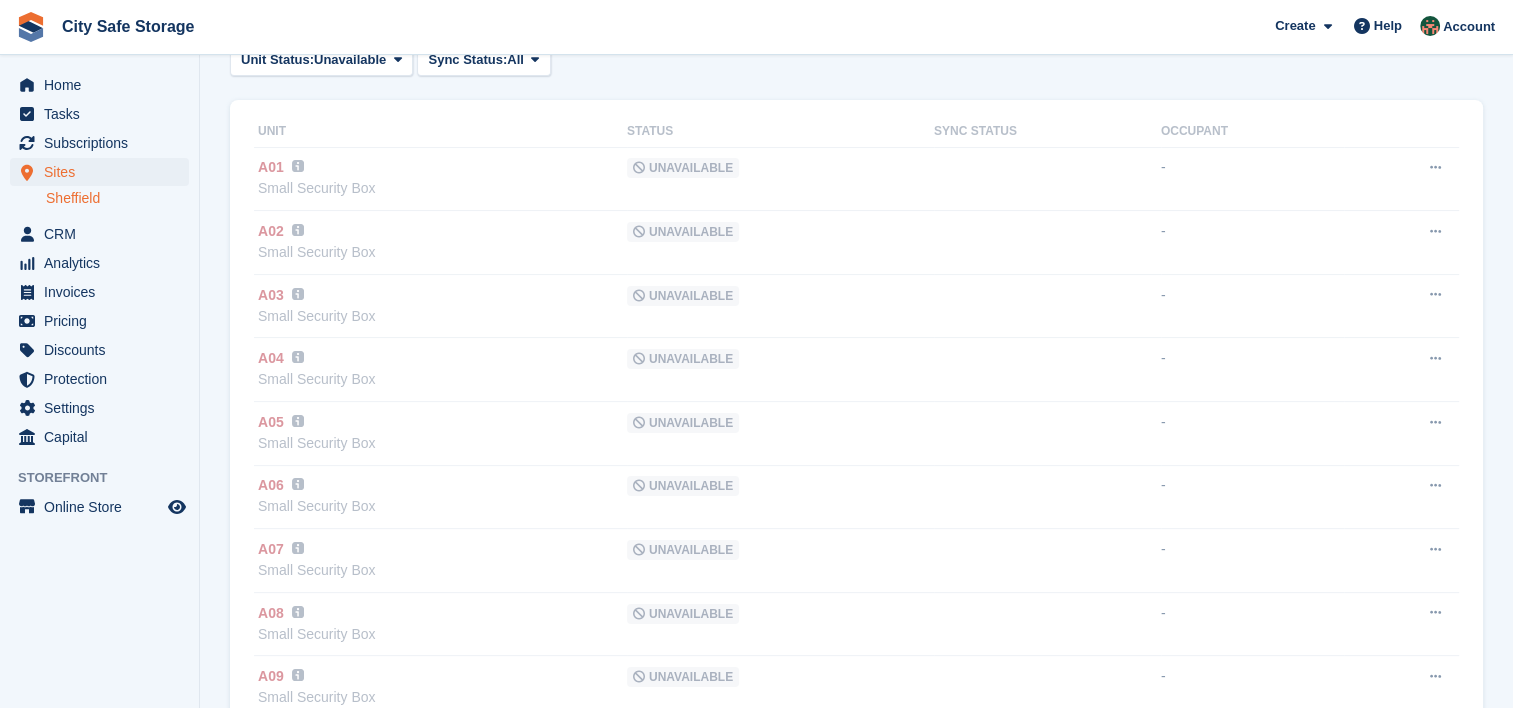 scroll, scrollTop: 0, scrollLeft: 0, axis: both 